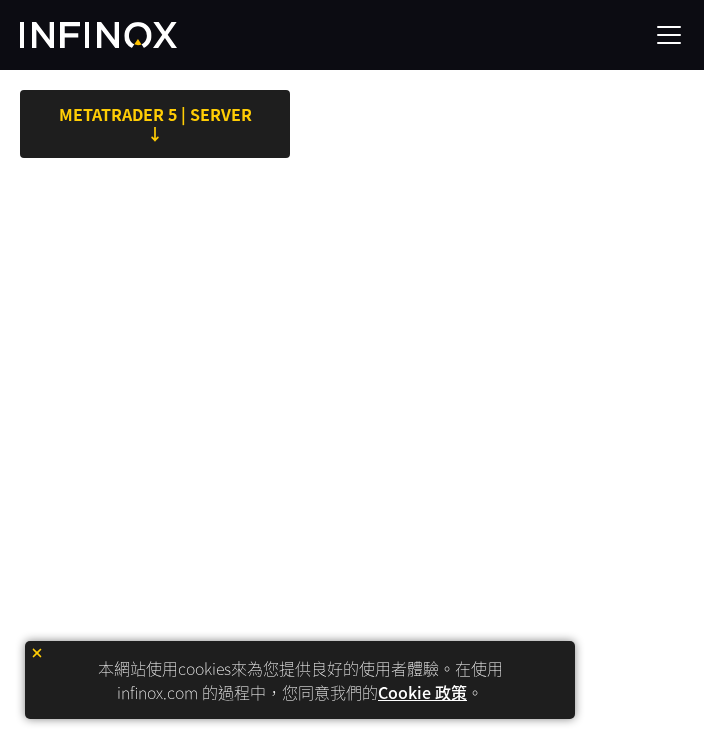 scroll, scrollTop: 0, scrollLeft: 0, axis: both 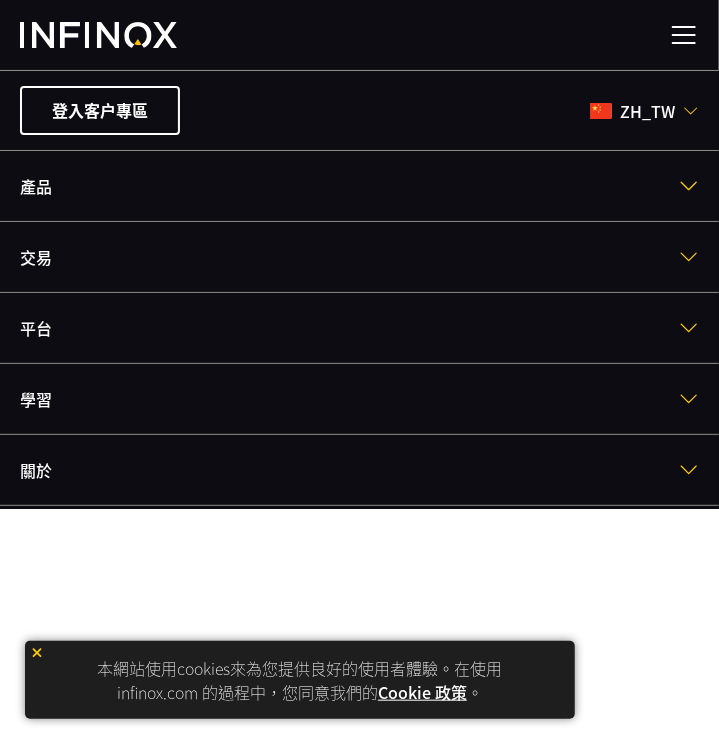 click on "zh_tw" at bounding box center [647, 111] 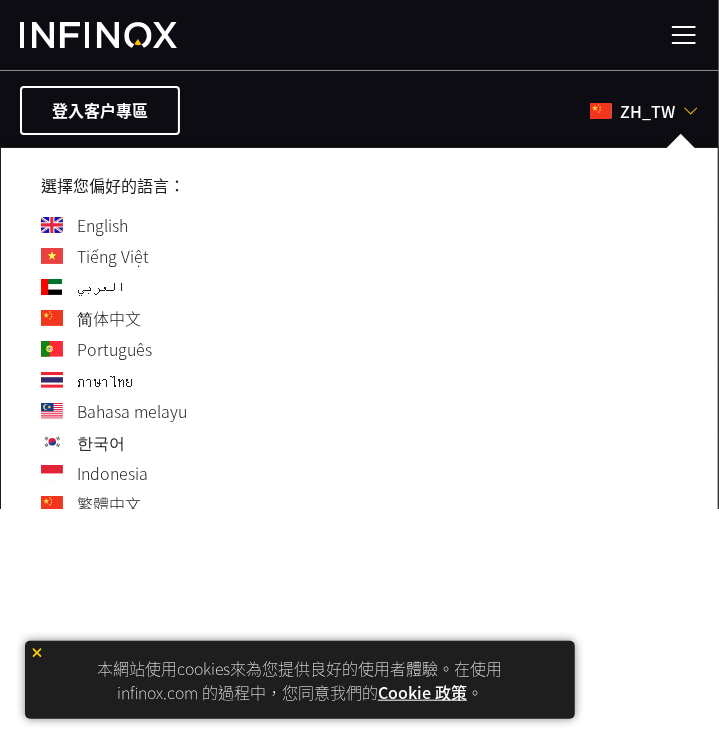 click on "العربي" at bounding box center (101, 287) 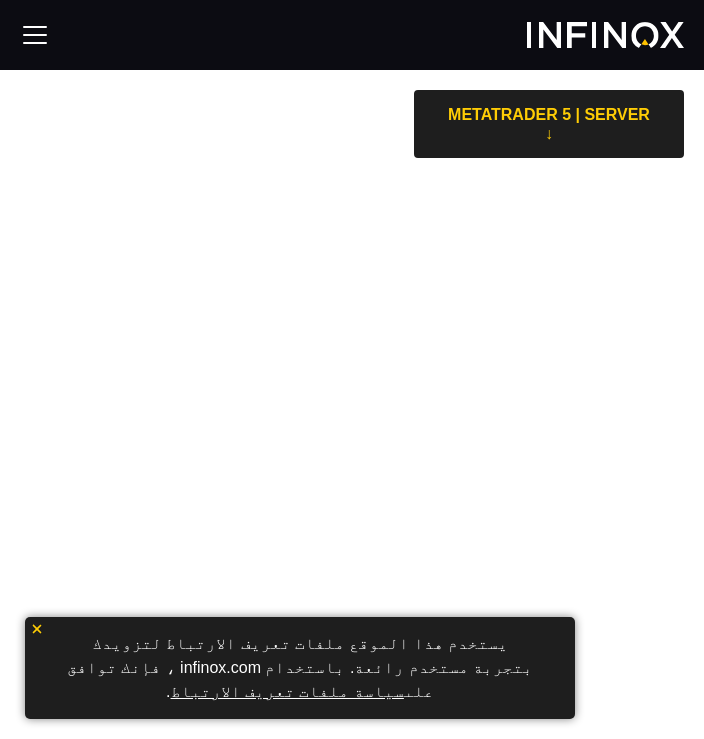 scroll, scrollTop: 0, scrollLeft: 0, axis: both 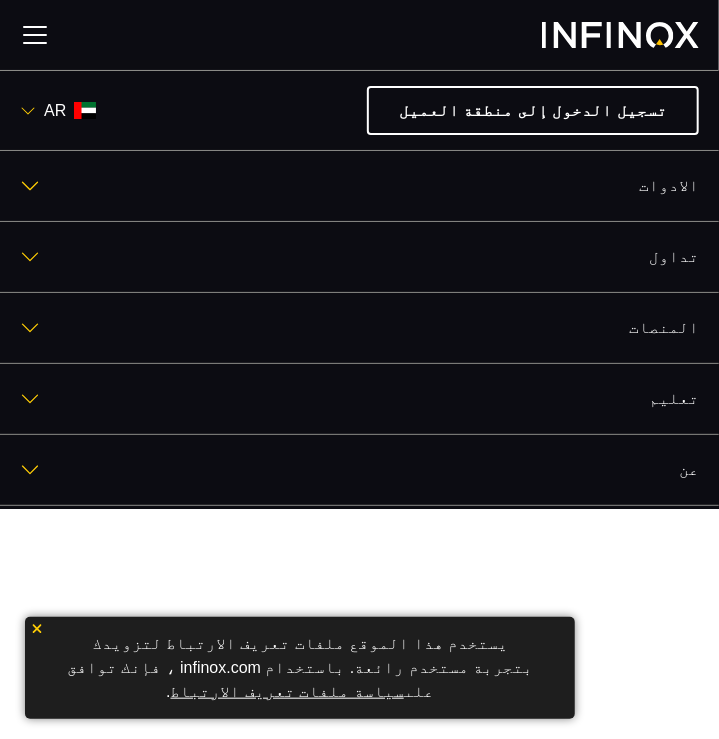 click on "ar" at bounding box center (55, 111) 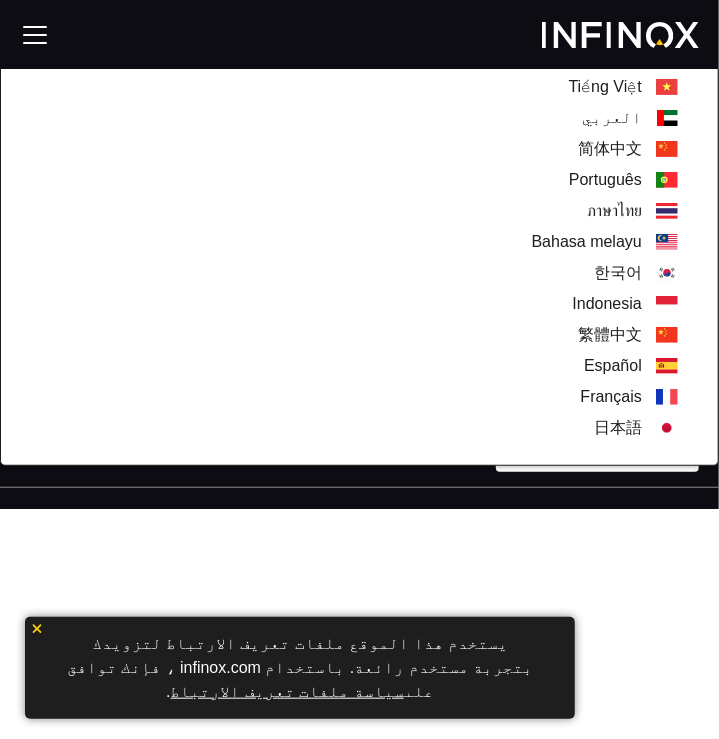 scroll, scrollTop: 170, scrollLeft: 0, axis: vertical 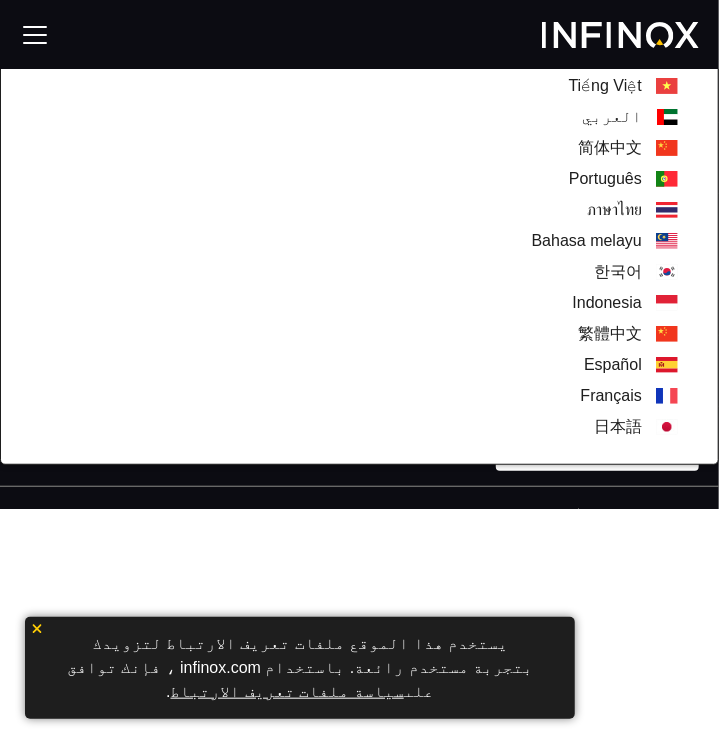 click on "ภาษาไทย" at bounding box center [614, 210] 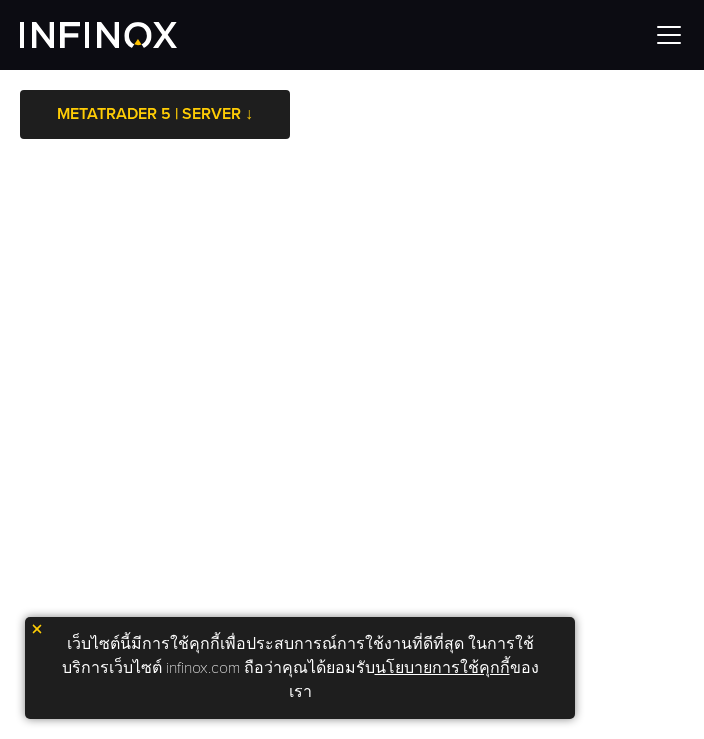 scroll, scrollTop: 0, scrollLeft: 0, axis: both 